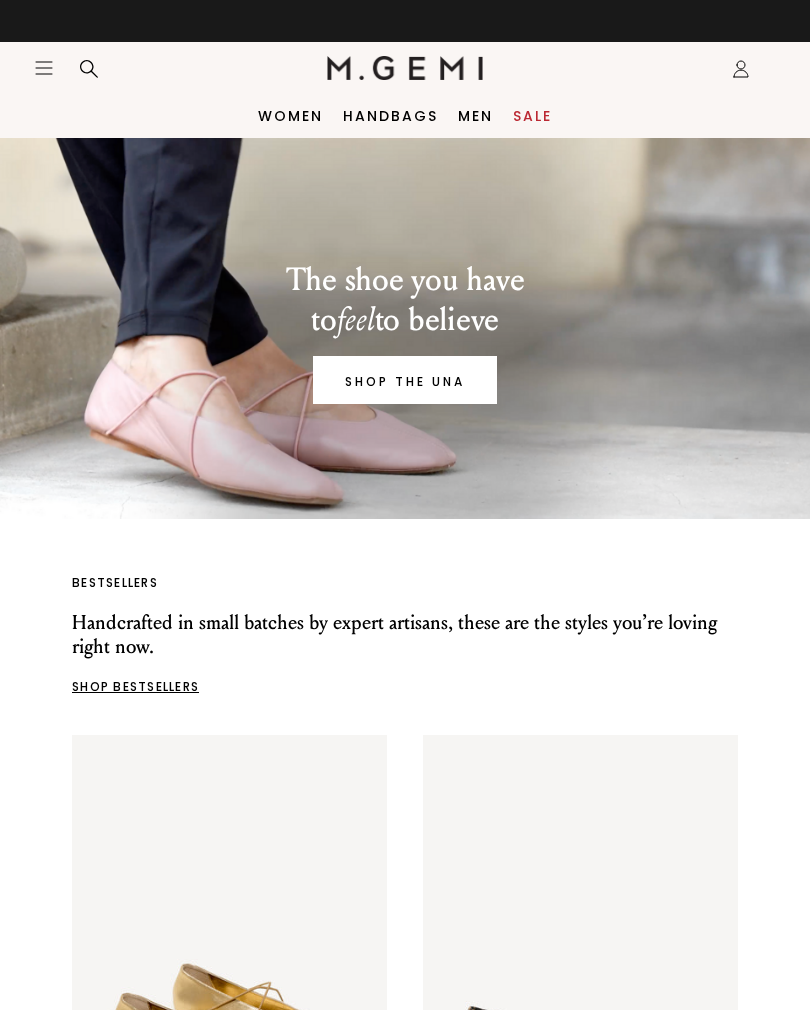 scroll, scrollTop: 0, scrollLeft: 0, axis: both 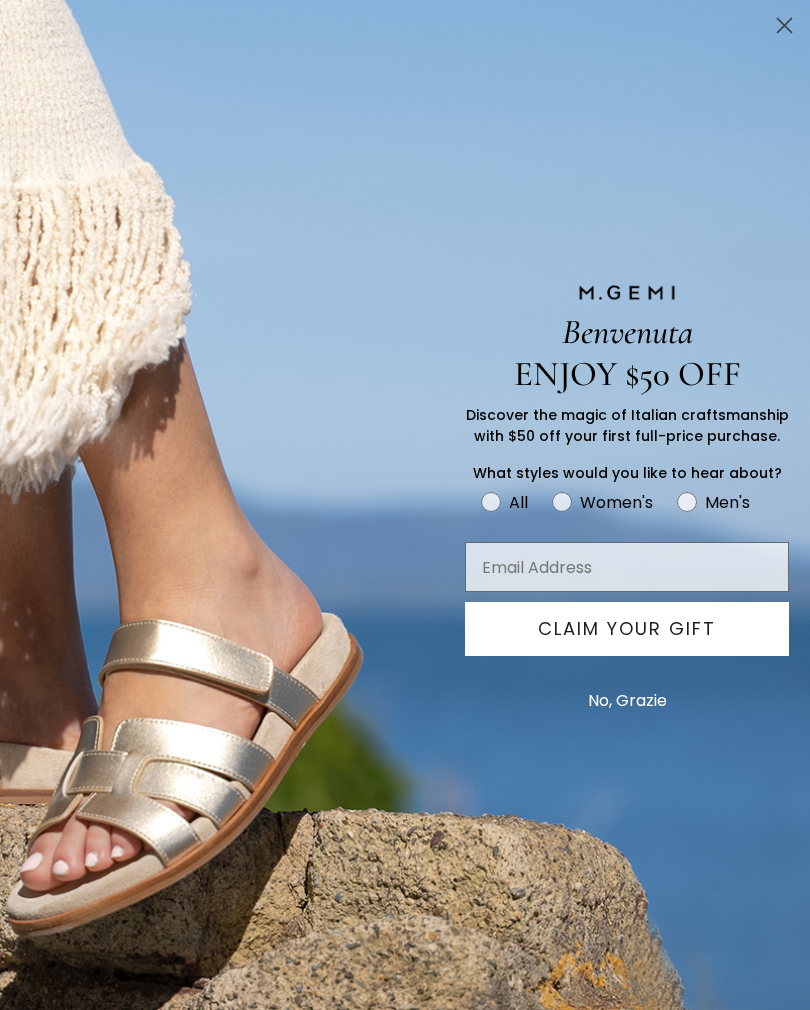 click on "No, Grazie" at bounding box center (627, 701) 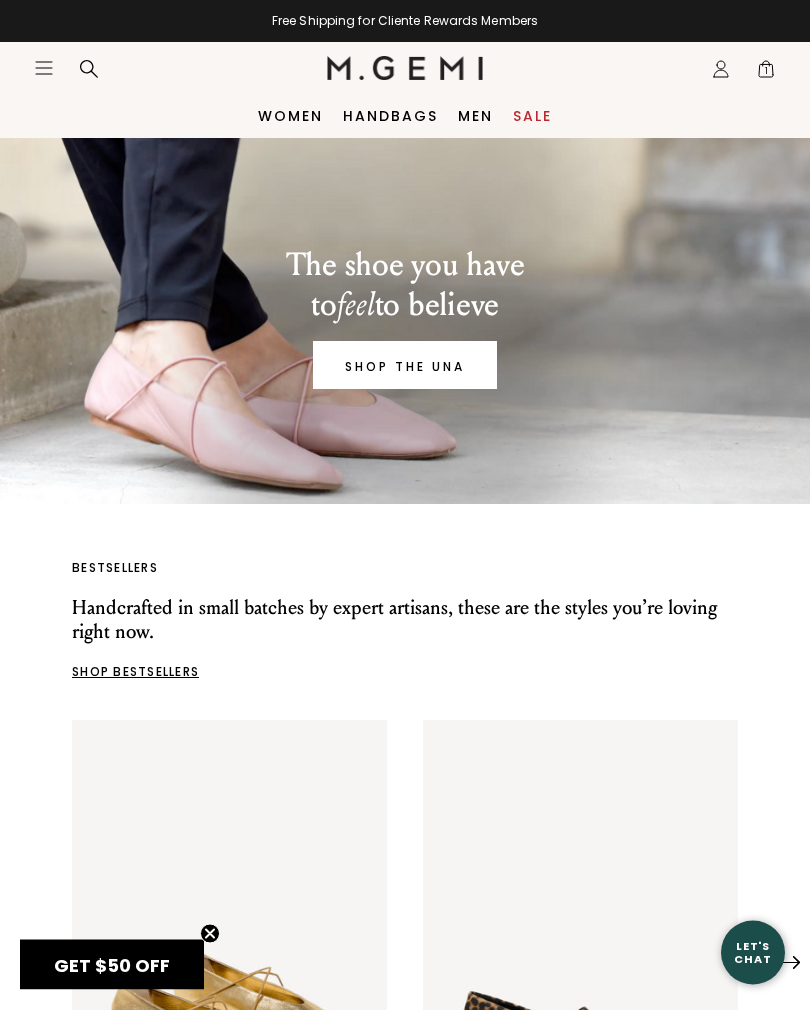 scroll, scrollTop: 0, scrollLeft: 0, axis: both 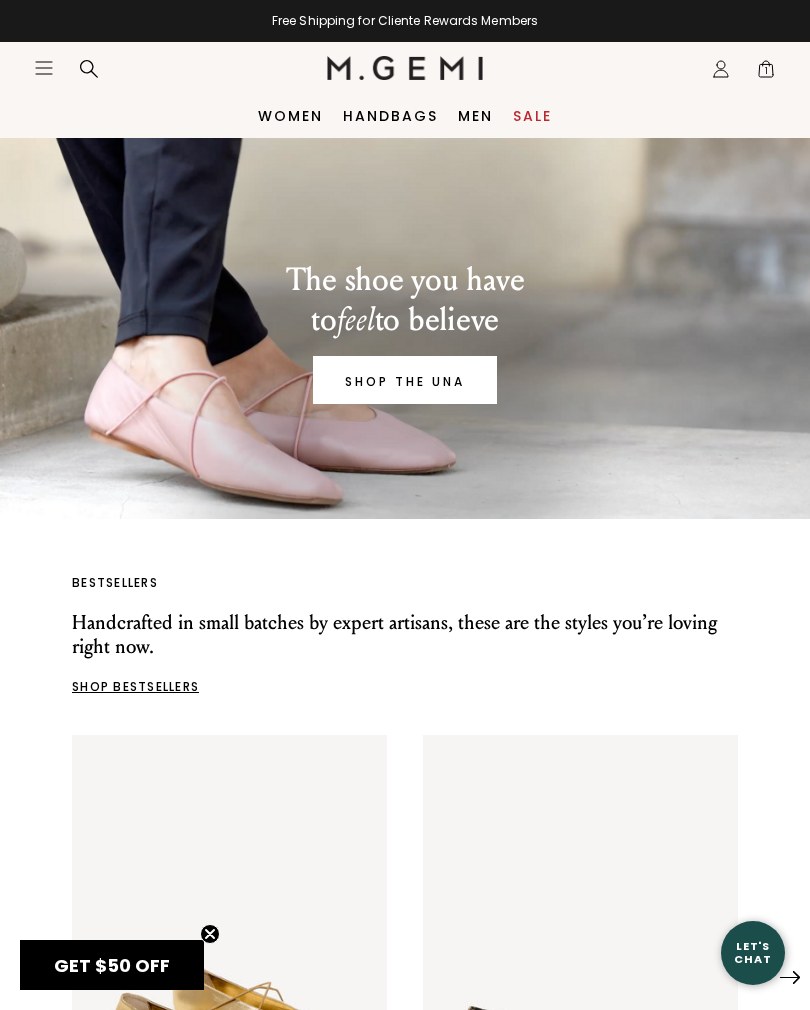 click 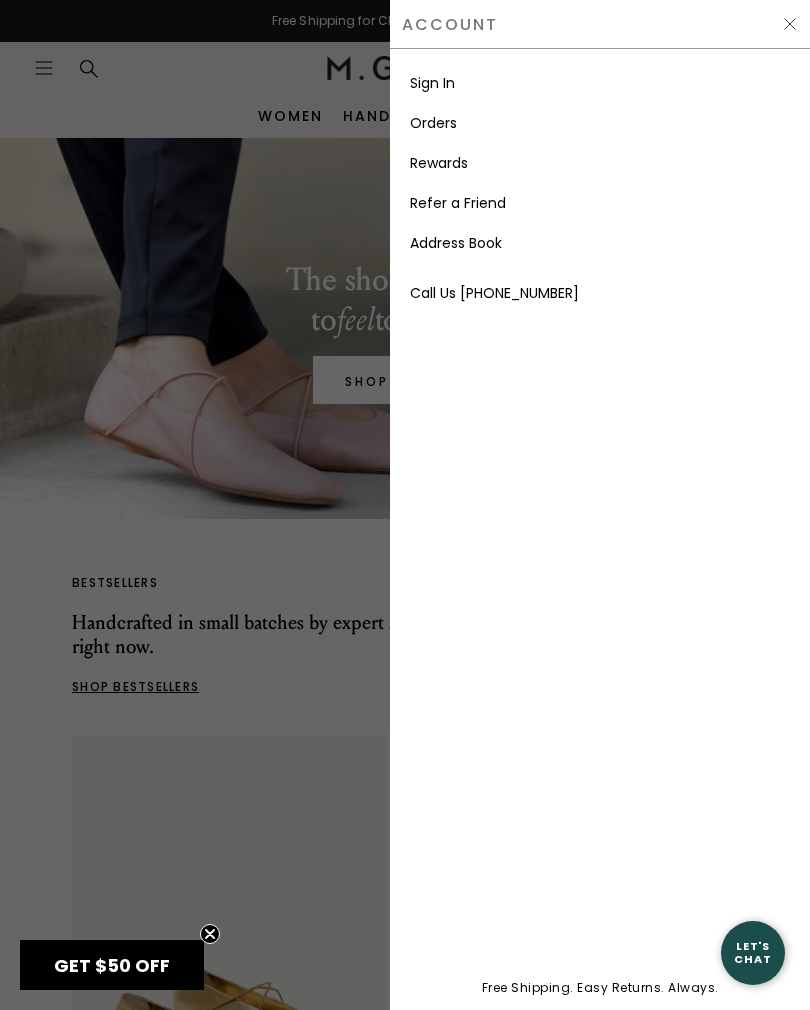 click on "Sign In" at bounding box center [432, 83] 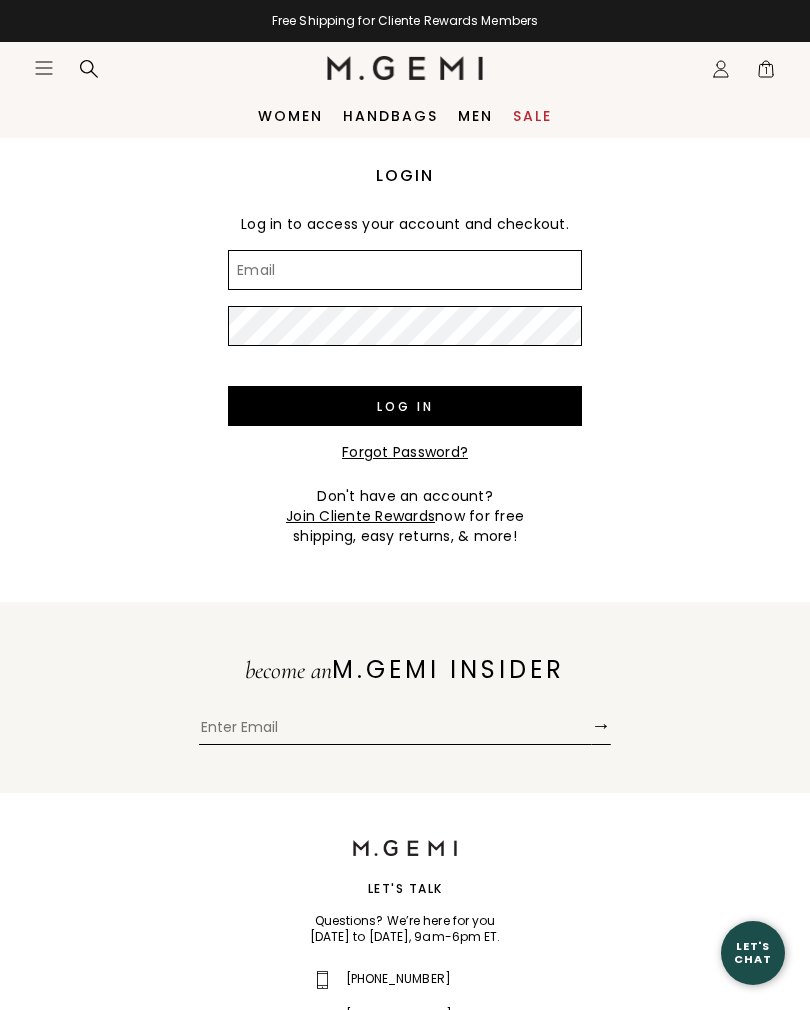 scroll, scrollTop: 0, scrollLeft: 0, axis: both 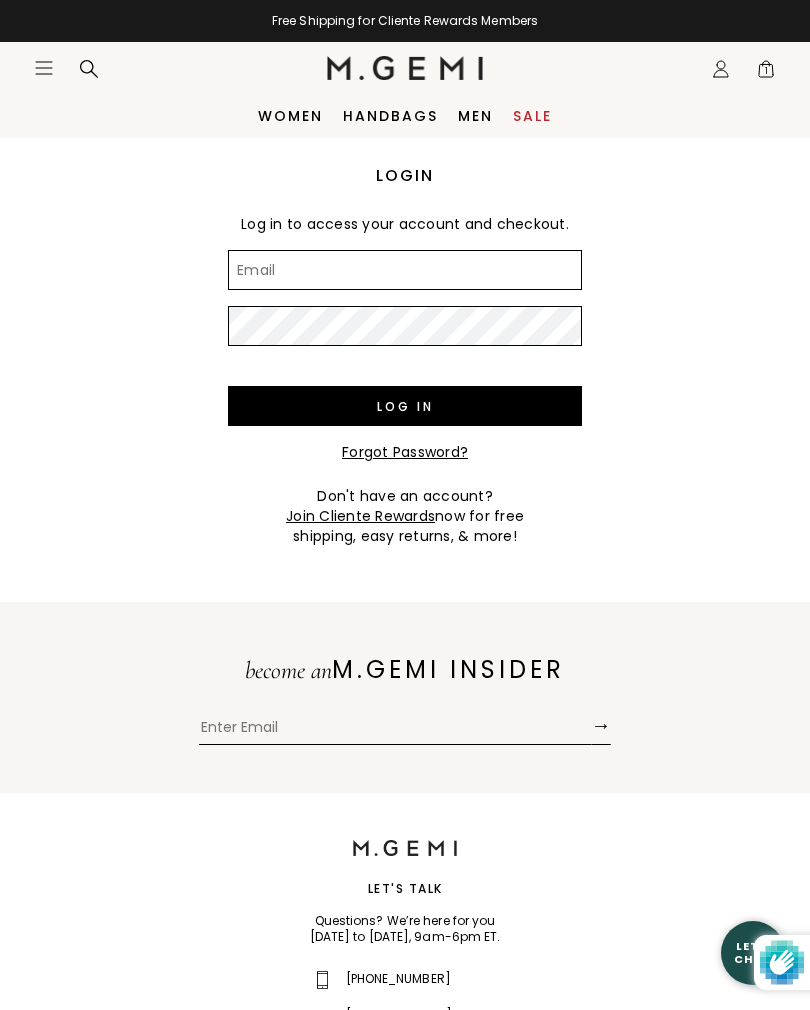 type on "cgandrews@pccohio.com" 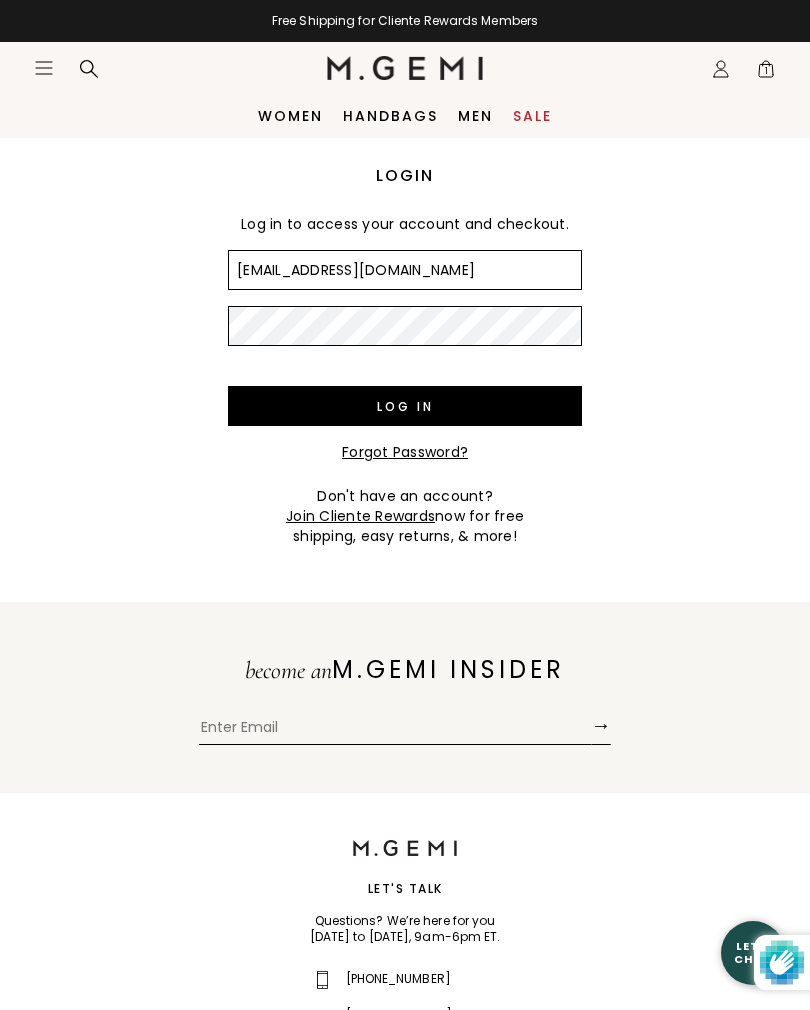 click on "Log in" at bounding box center [405, 406] 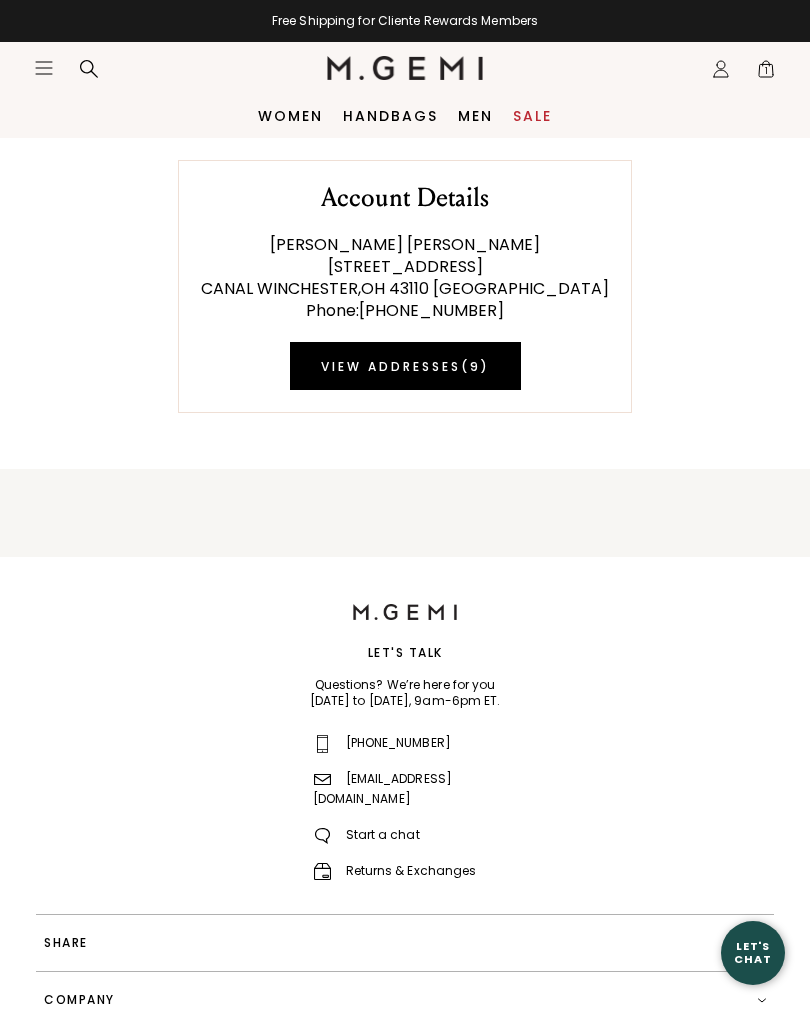 scroll, scrollTop: 0, scrollLeft: 0, axis: both 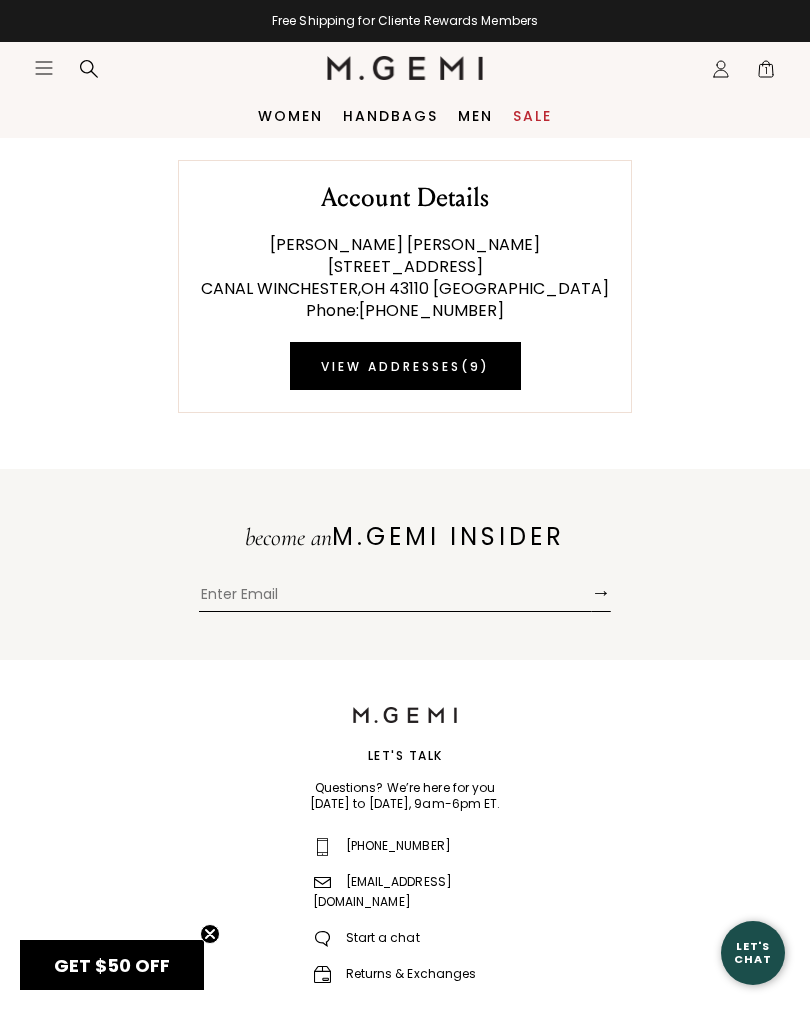 click on "Icons/20x20/profile@2x" 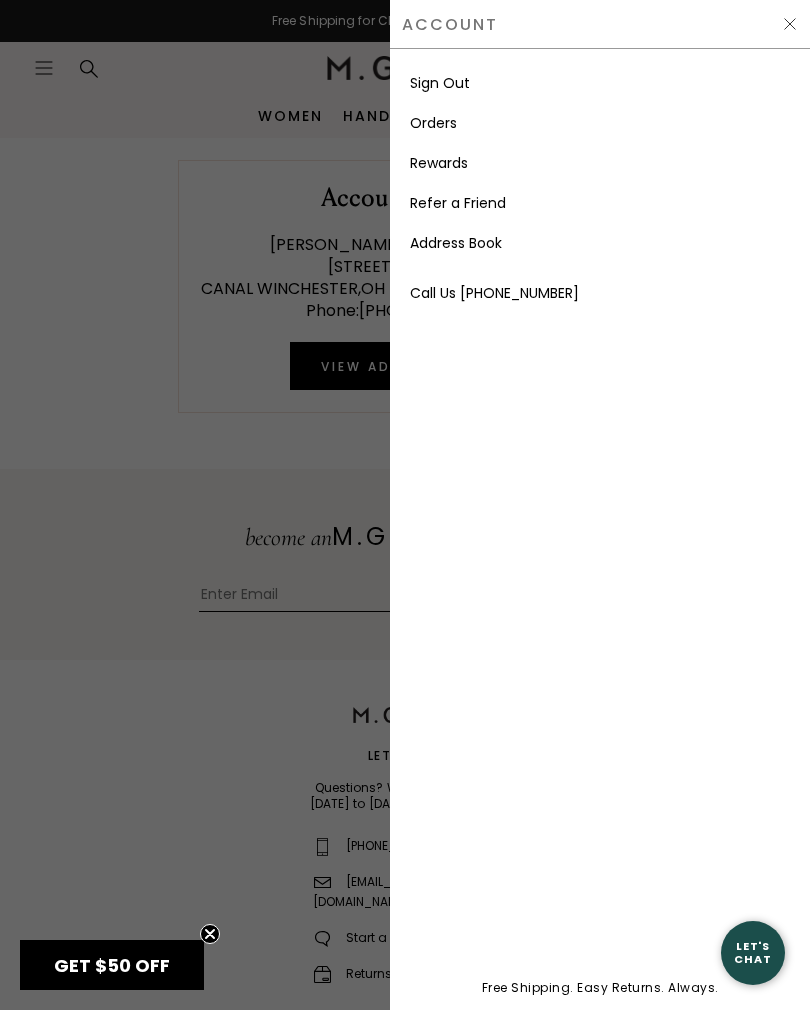 click on "Orders" at bounding box center [433, 123] 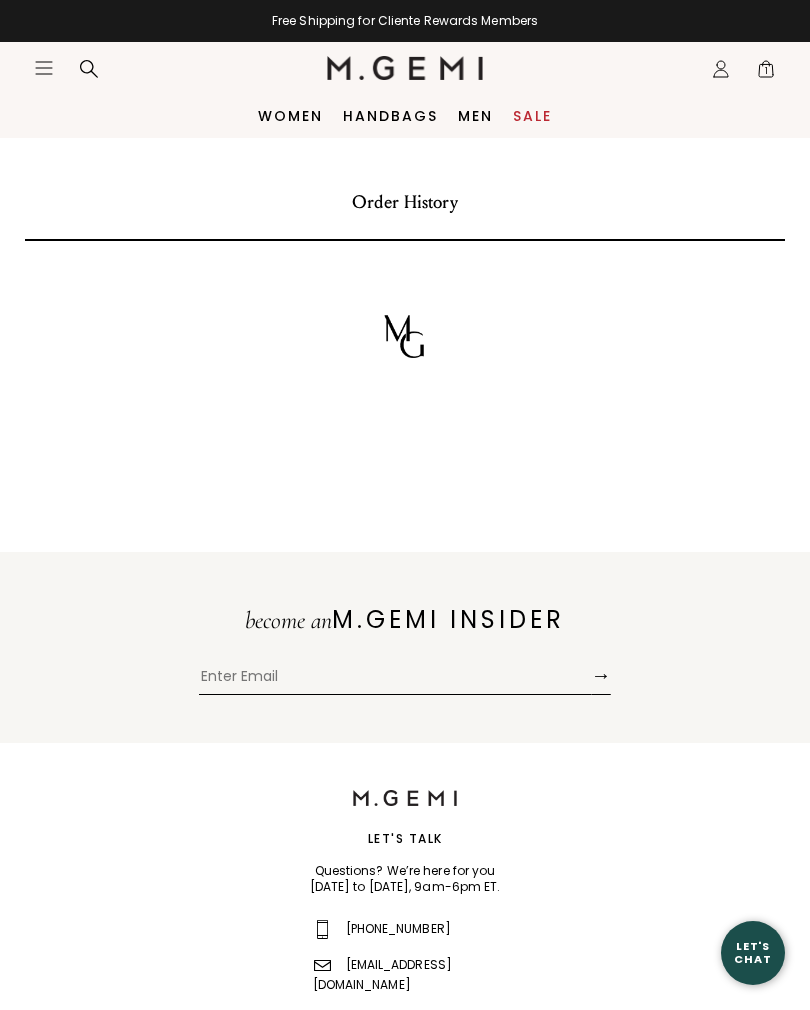 scroll, scrollTop: 0, scrollLeft: 0, axis: both 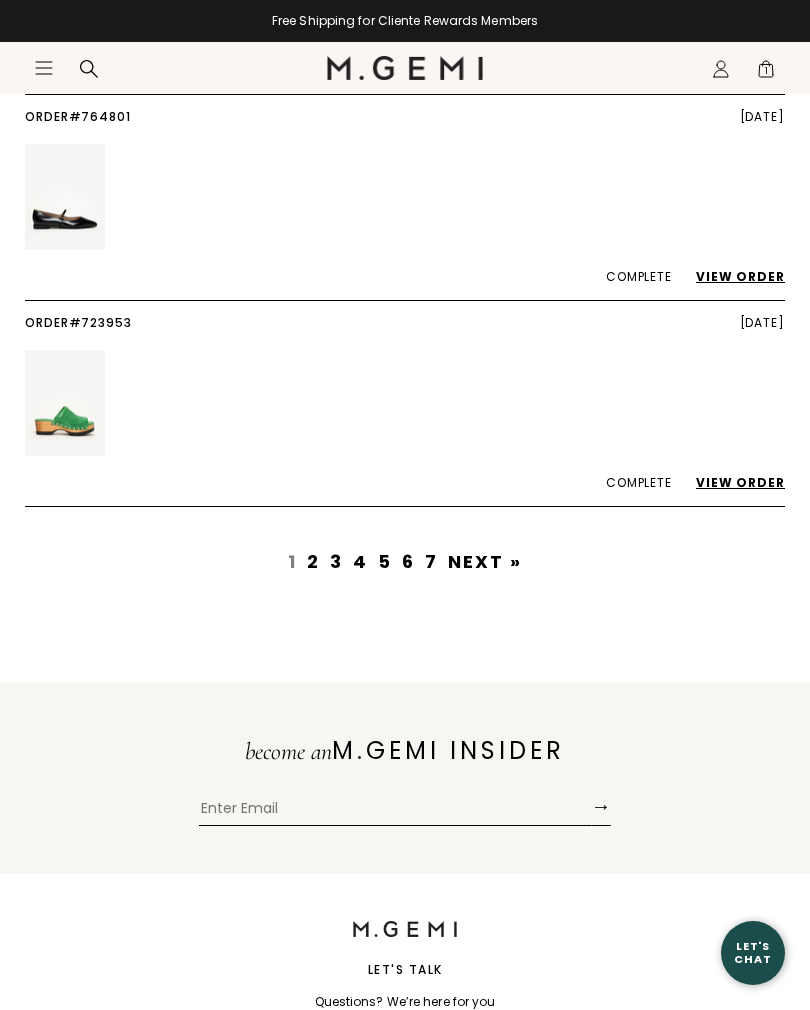 click on "7" at bounding box center [431, 561] 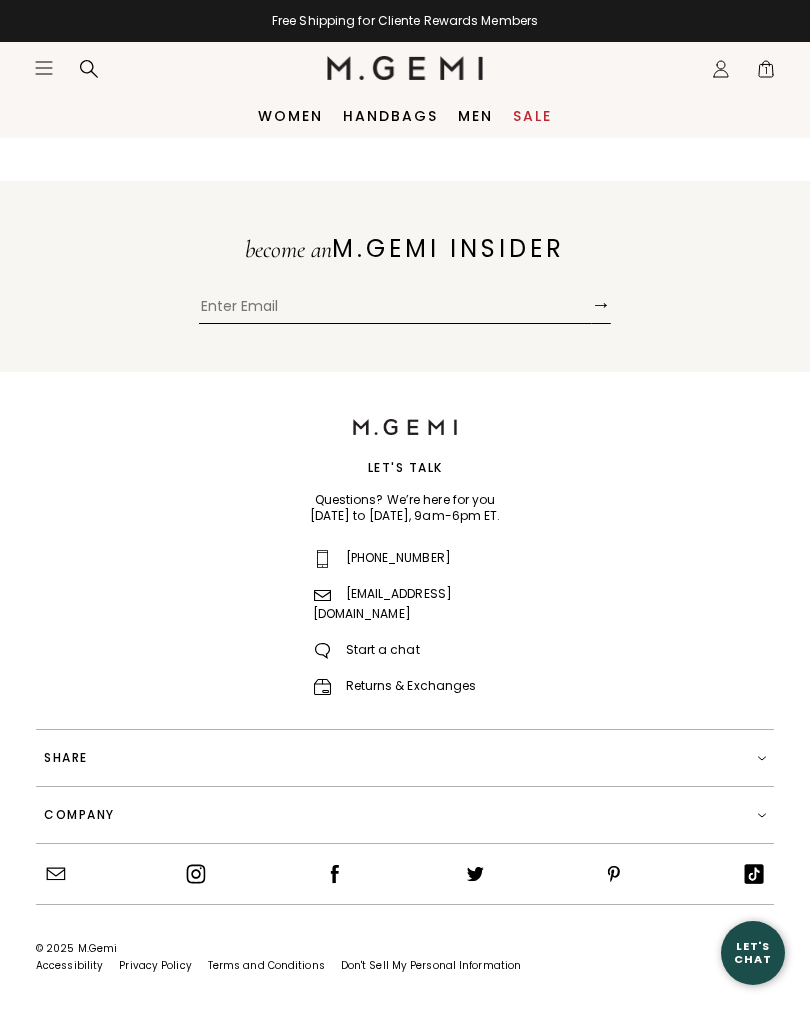 scroll, scrollTop: 0, scrollLeft: 0, axis: both 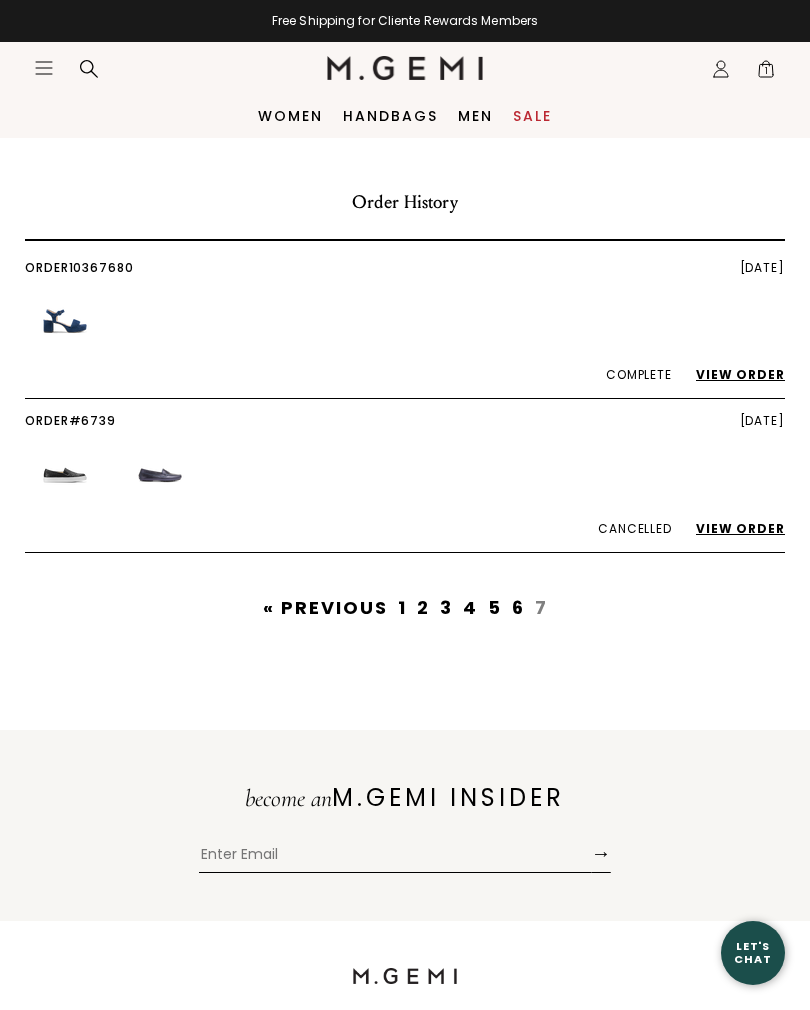 click on "View Order" at bounding box center [730, 374] 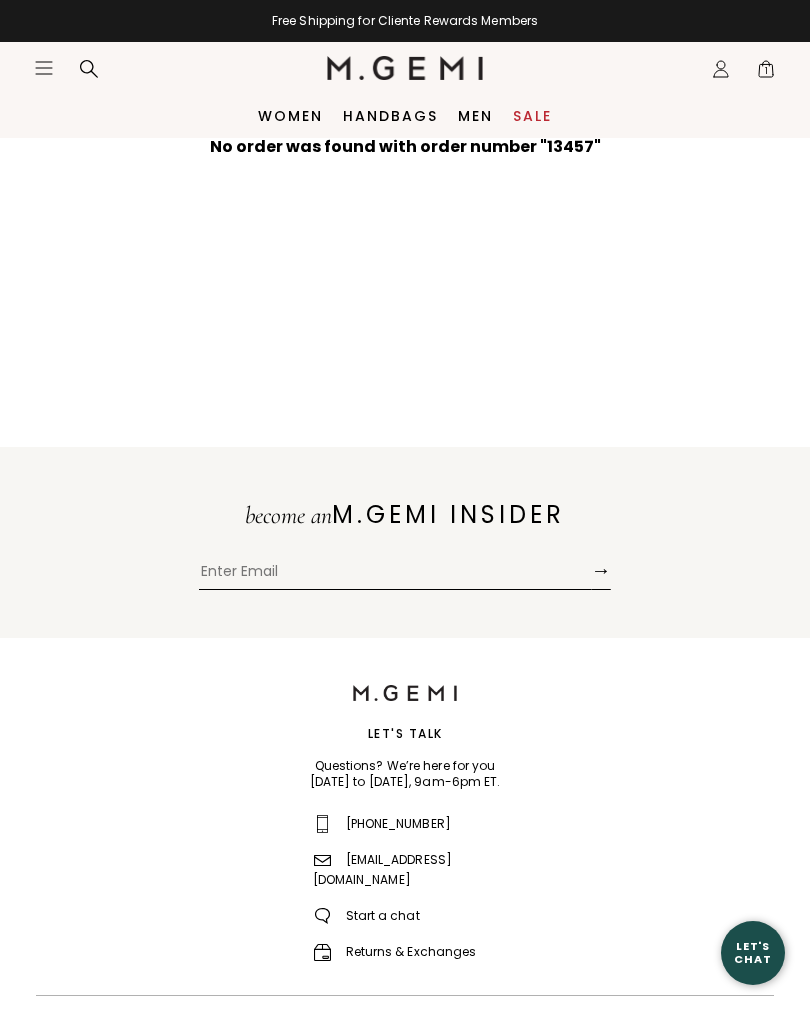 scroll, scrollTop: 0, scrollLeft: 0, axis: both 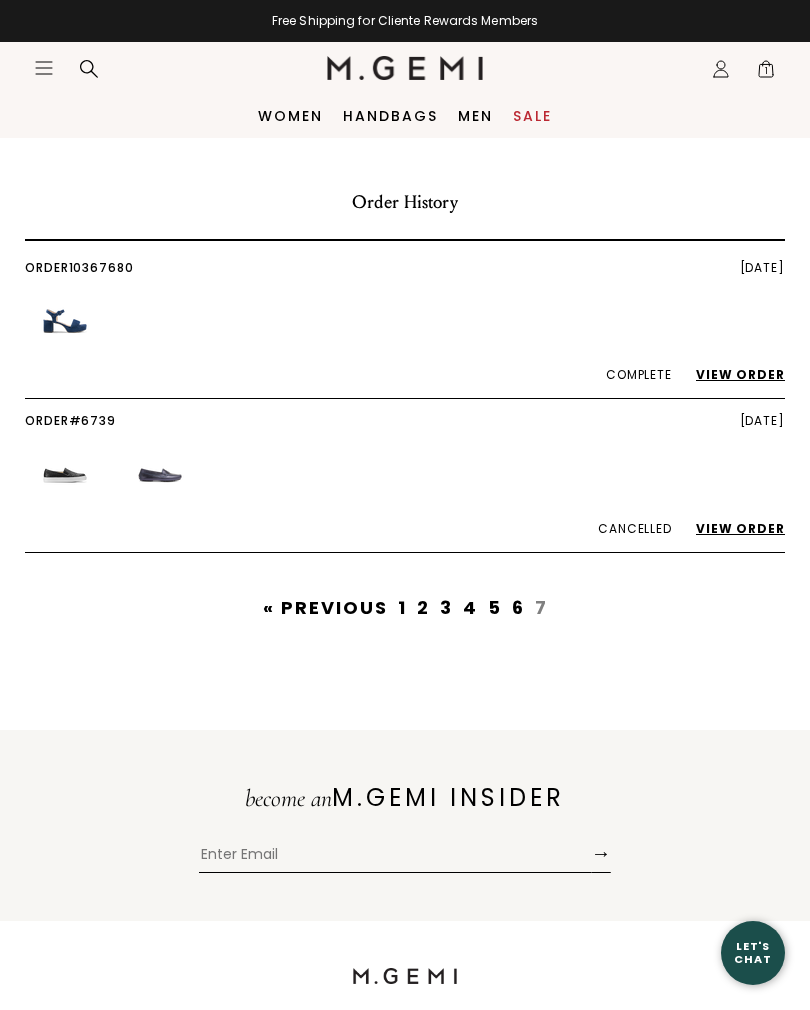 click on "View Order" at bounding box center (730, 528) 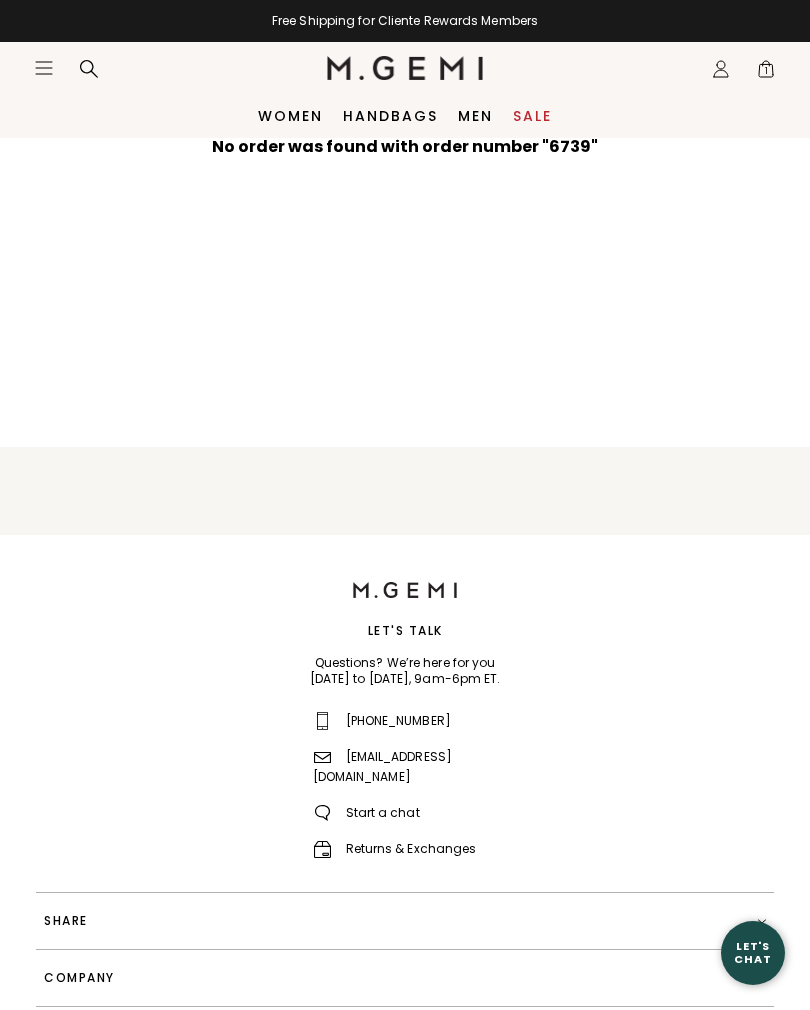 scroll, scrollTop: 0, scrollLeft: 0, axis: both 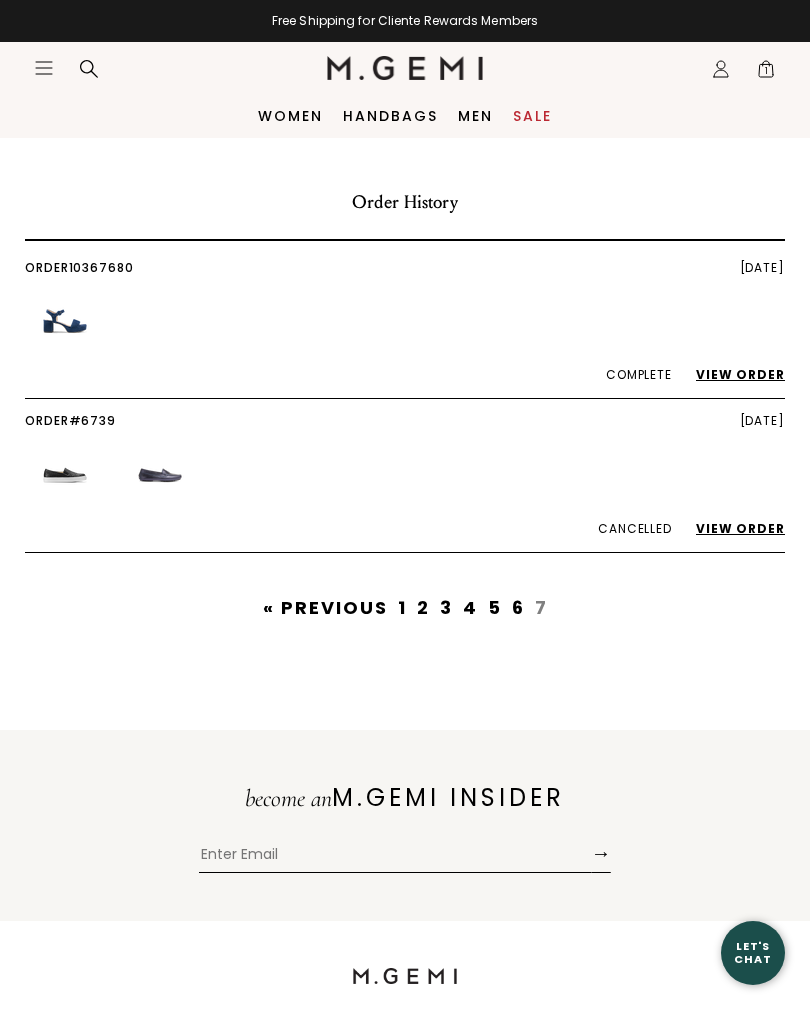 click on "View Order" at bounding box center (730, 374) 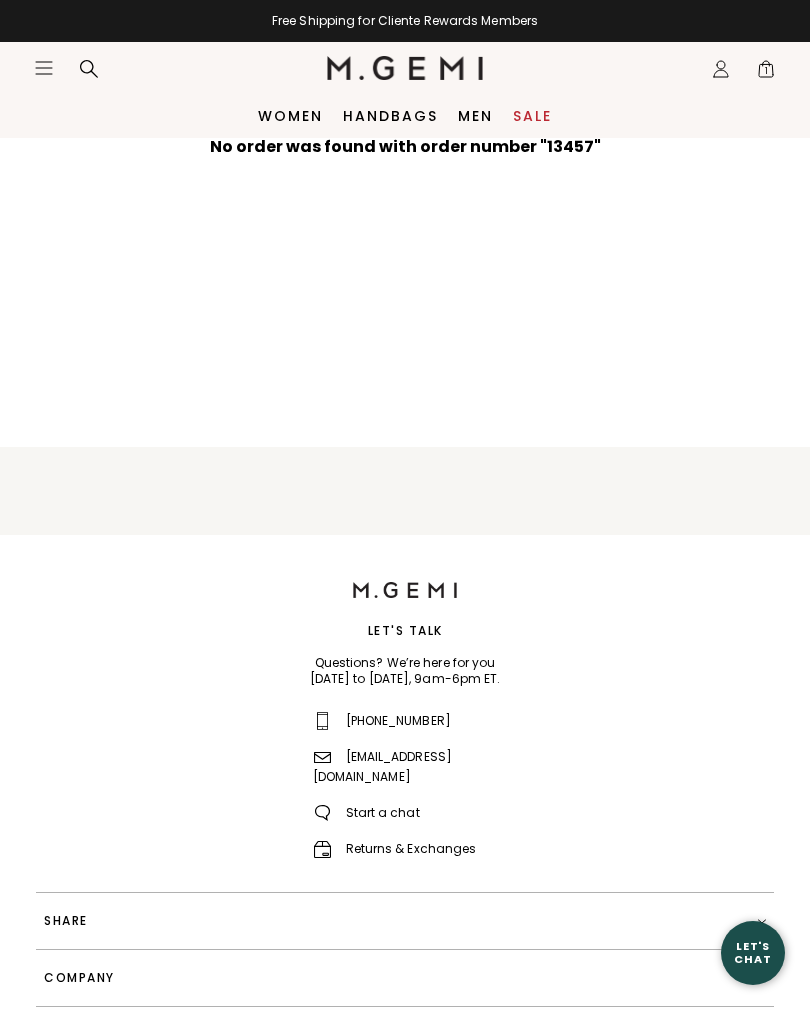 scroll, scrollTop: 0, scrollLeft: 0, axis: both 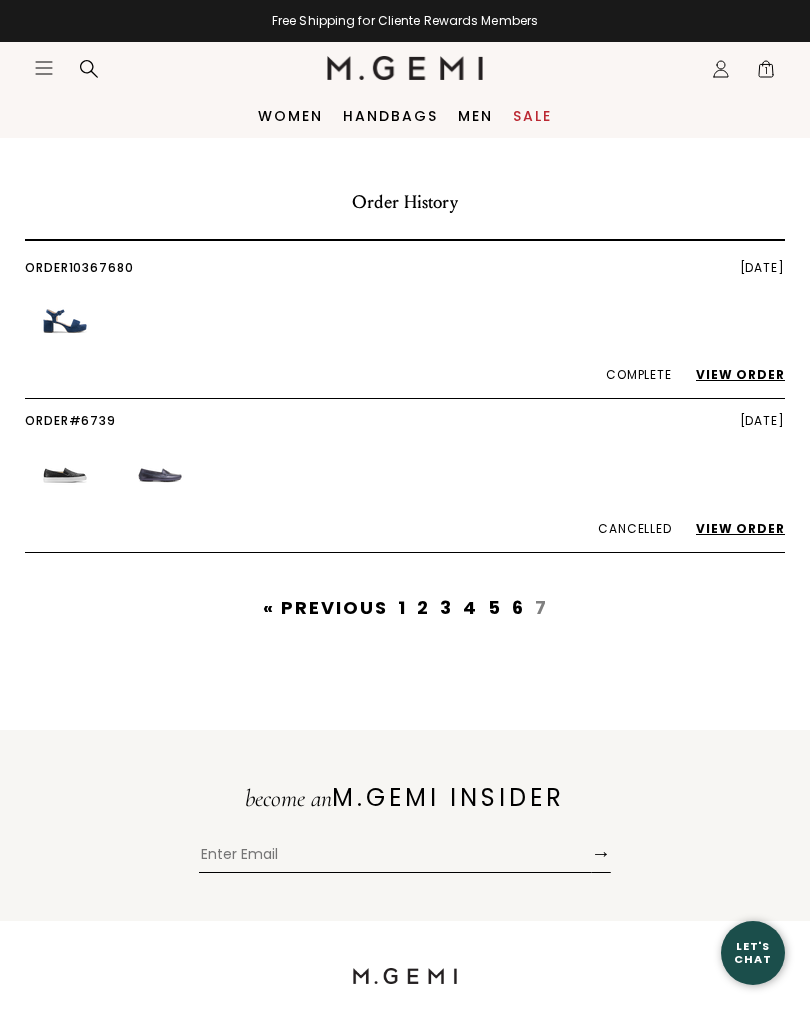 click on "6" at bounding box center [518, 607] 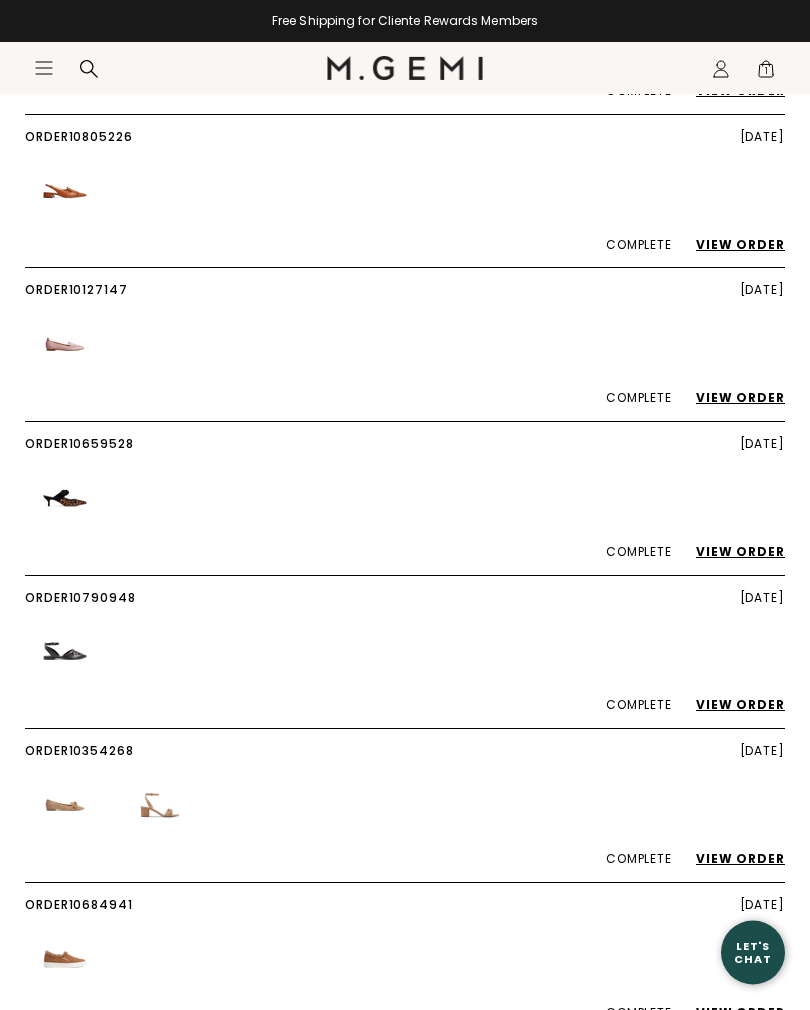 scroll, scrollTop: 438, scrollLeft: 0, axis: vertical 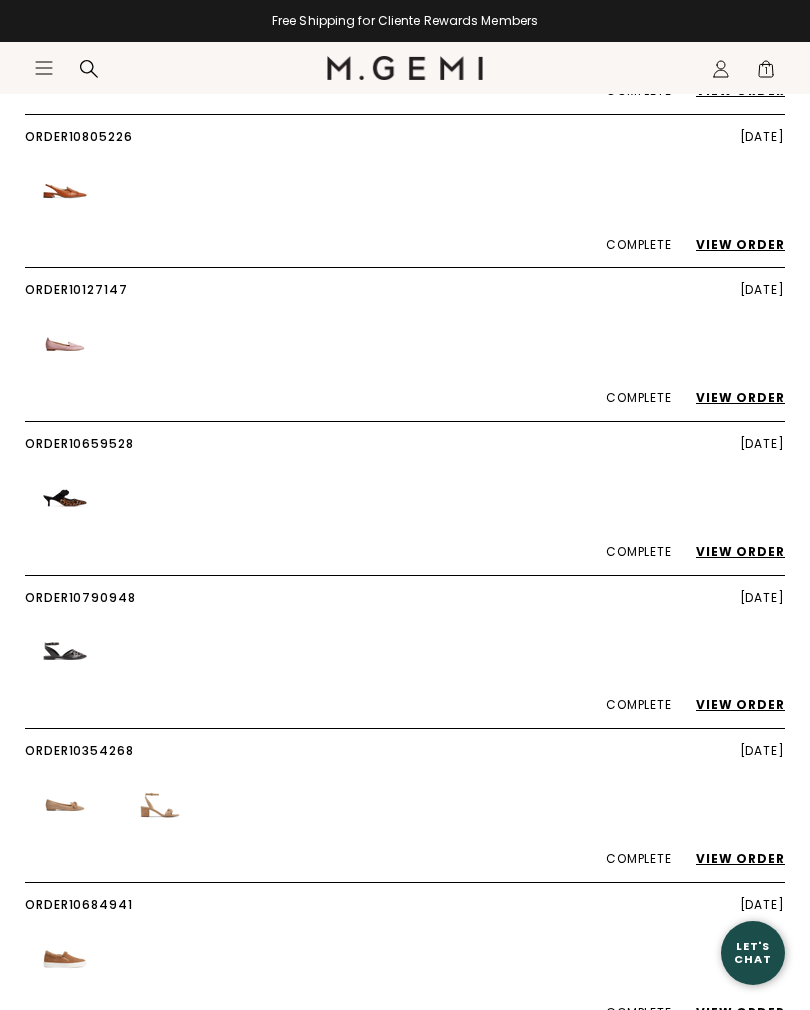 click on "View Order" at bounding box center (730, 244) 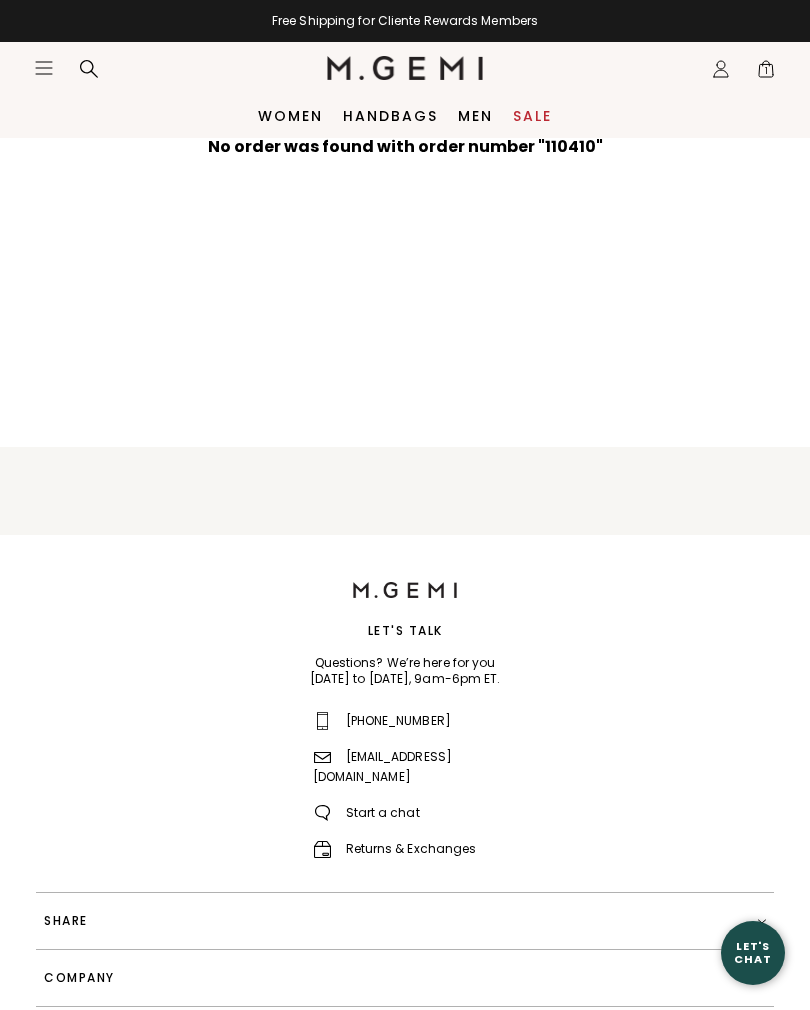 scroll, scrollTop: 0, scrollLeft: 0, axis: both 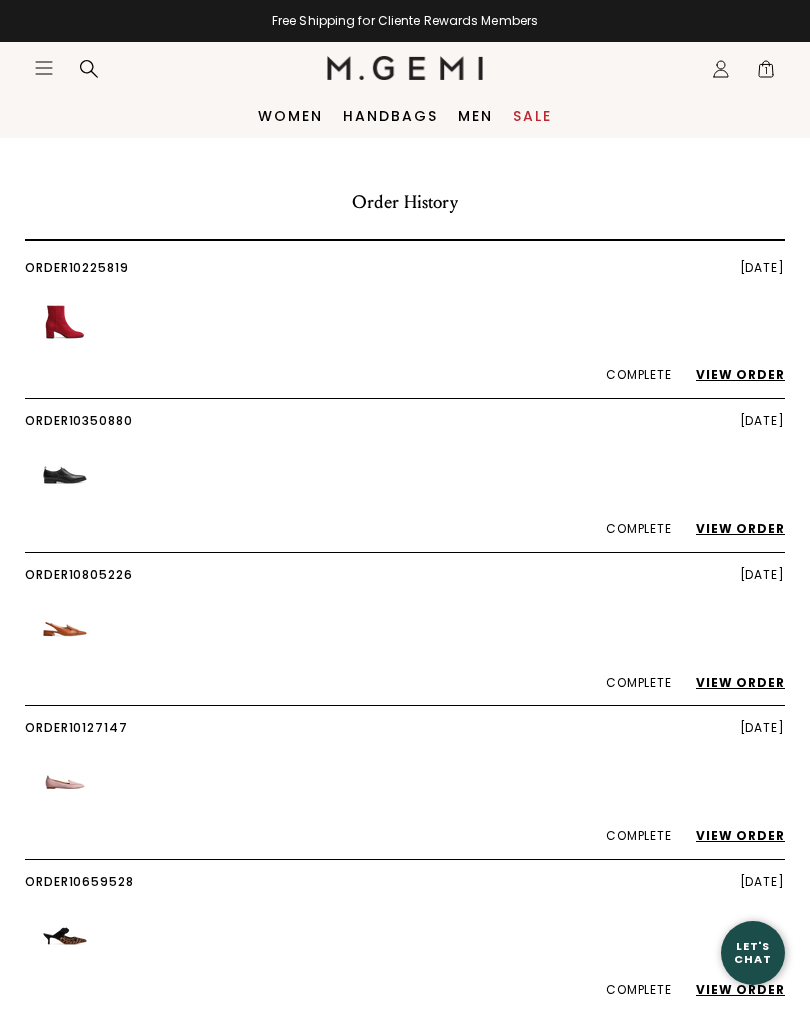 click at bounding box center (65, 321) 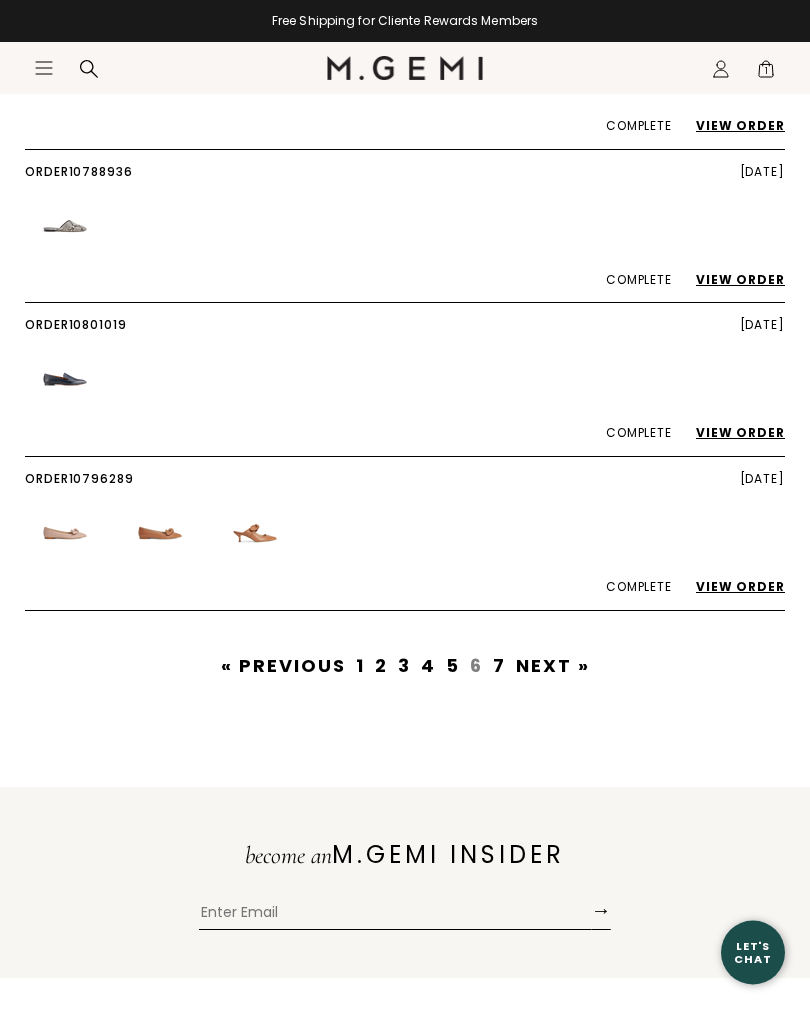 scroll, scrollTop: 2762, scrollLeft: 0, axis: vertical 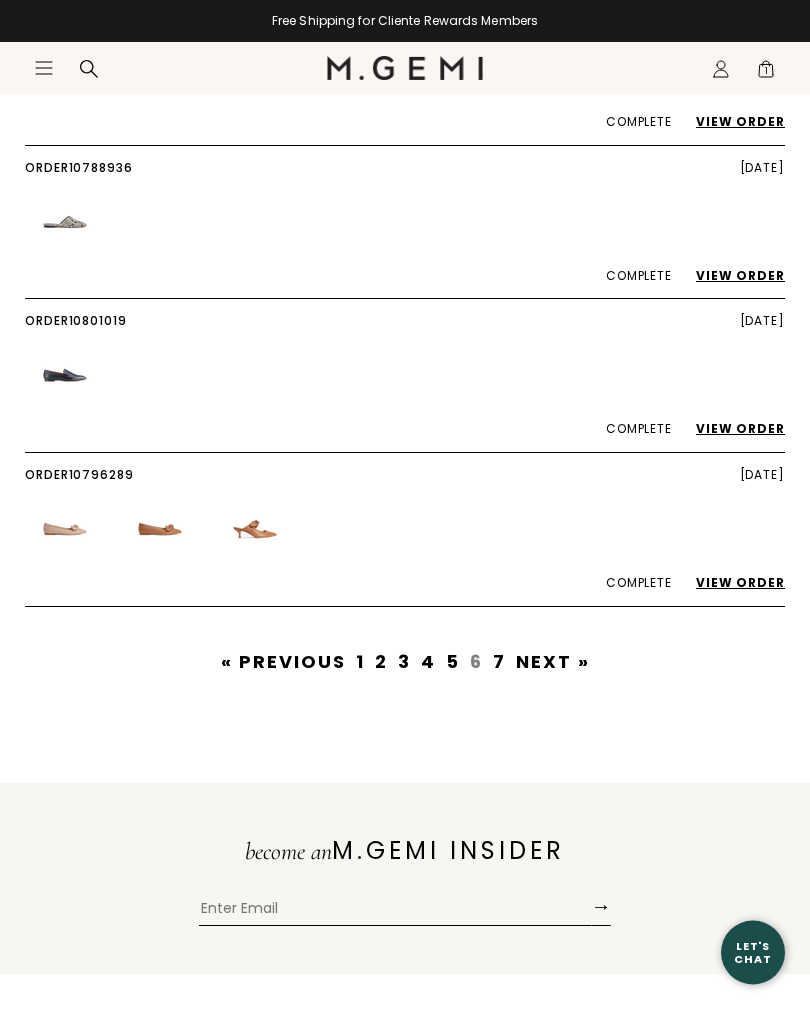 click on "4" at bounding box center (428, 662) 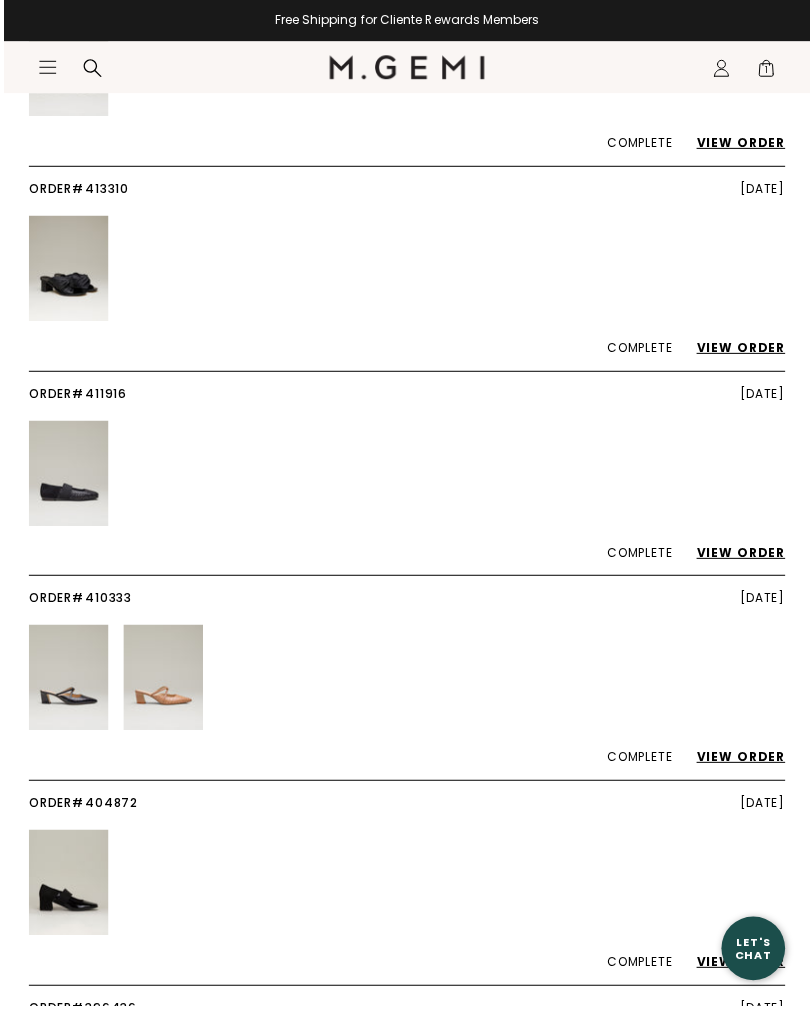 scroll, scrollTop: 306, scrollLeft: 0, axis: vertical 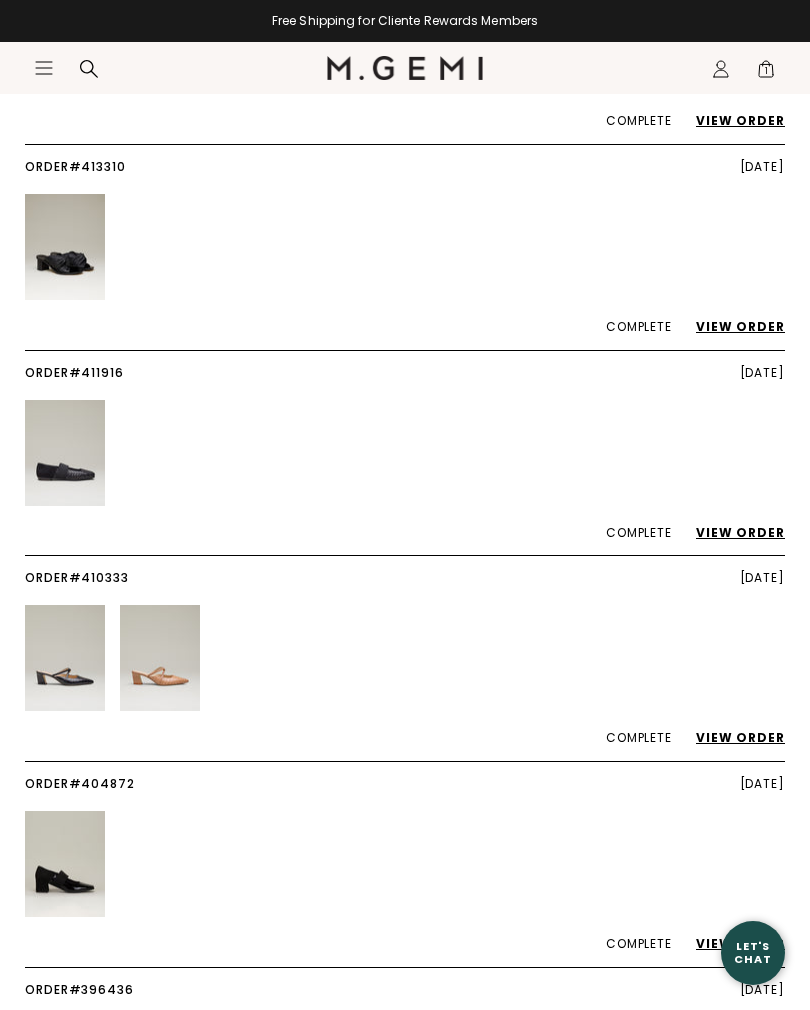 click on "View Order" at bounding box center (730, 532) 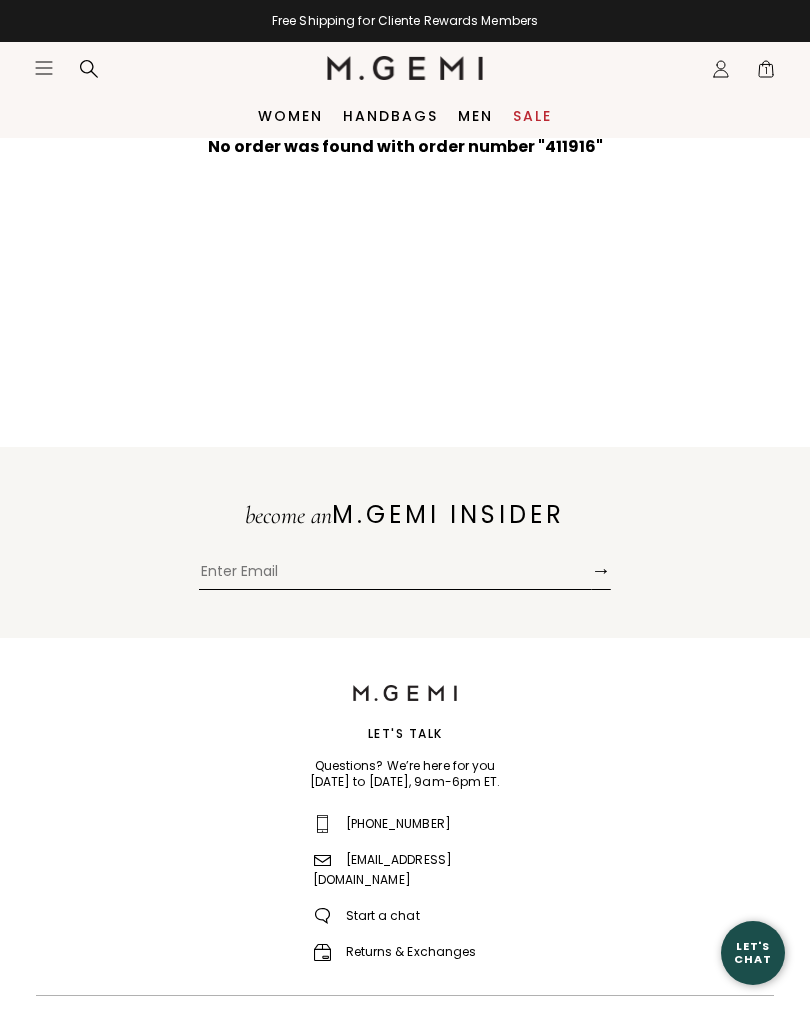 scroll, scrollTop: 0, scrollLeft: 0, axis: both 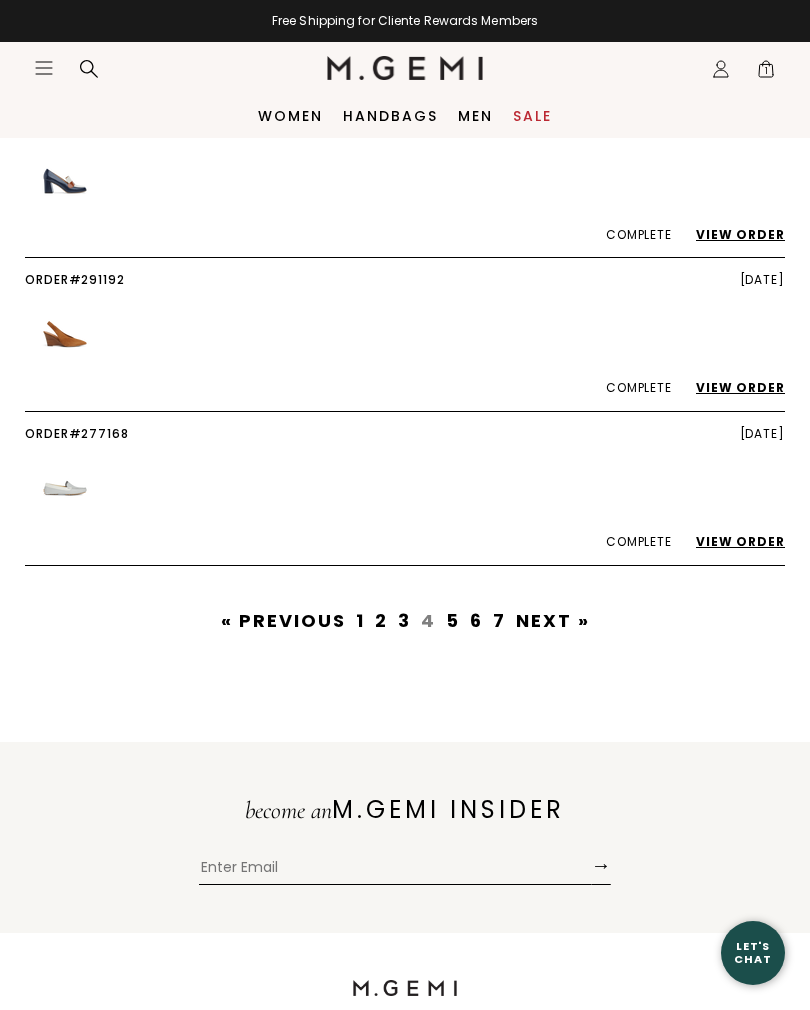 click on "2" at bounding box center (381, 620) 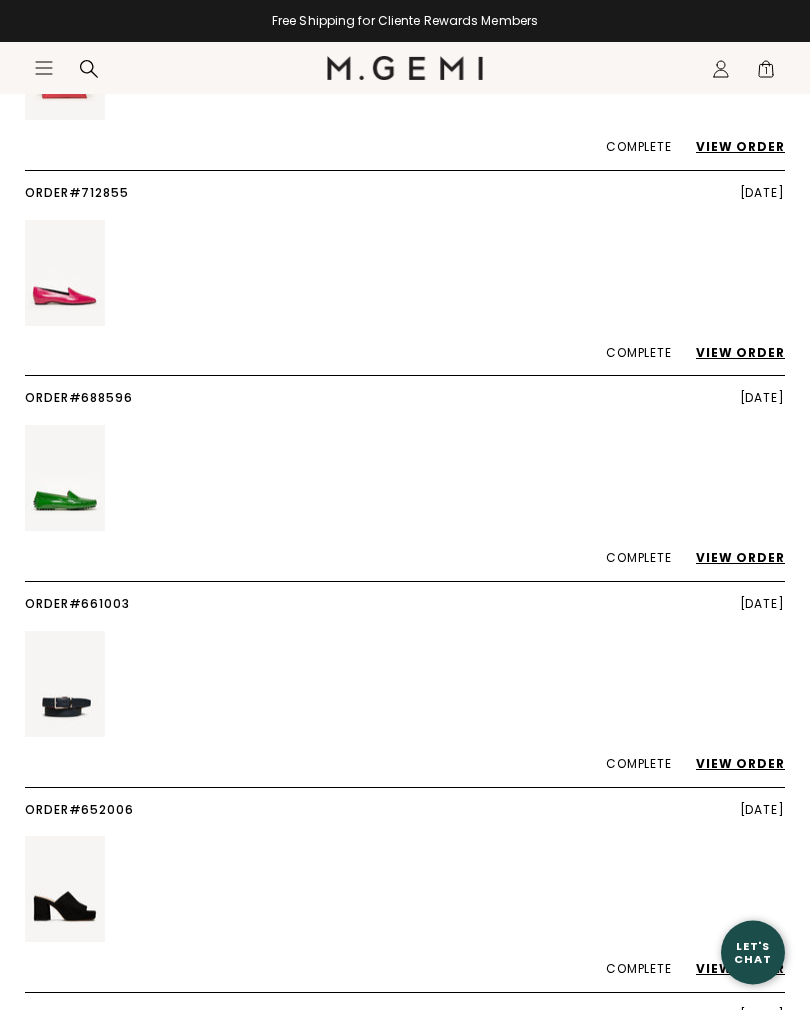scroll, scrollTop: 486, scrollLeft: 0, axis: vertical 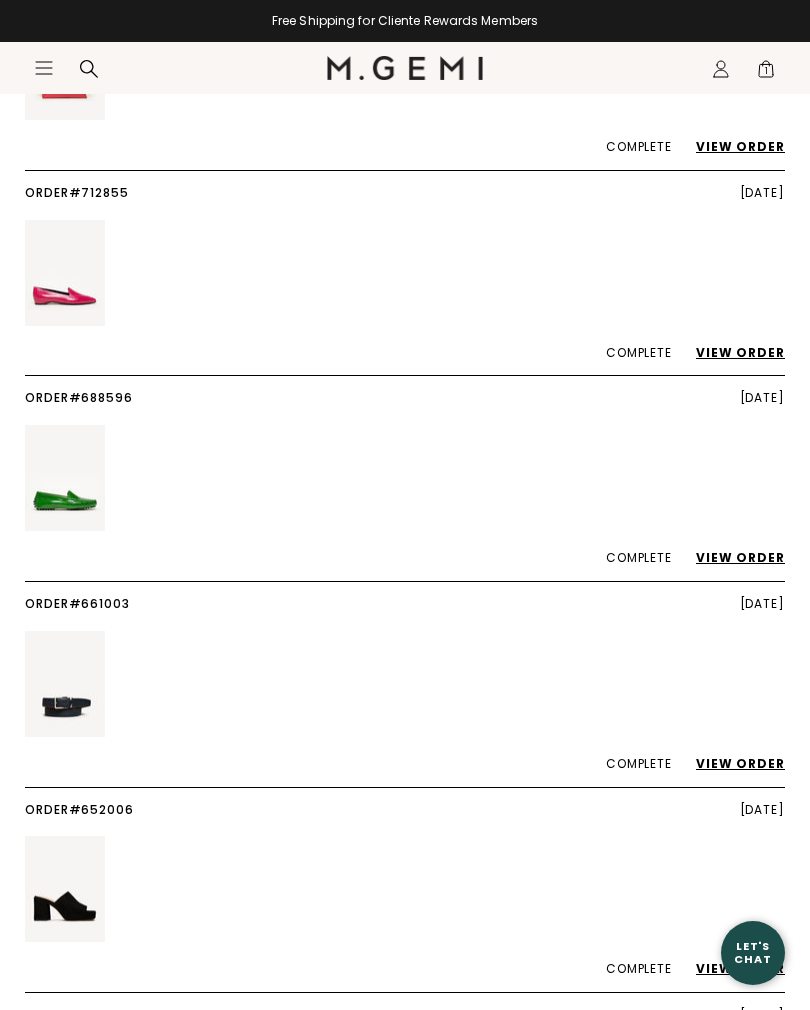 click on "View Order" at bounding box center [730, 557] 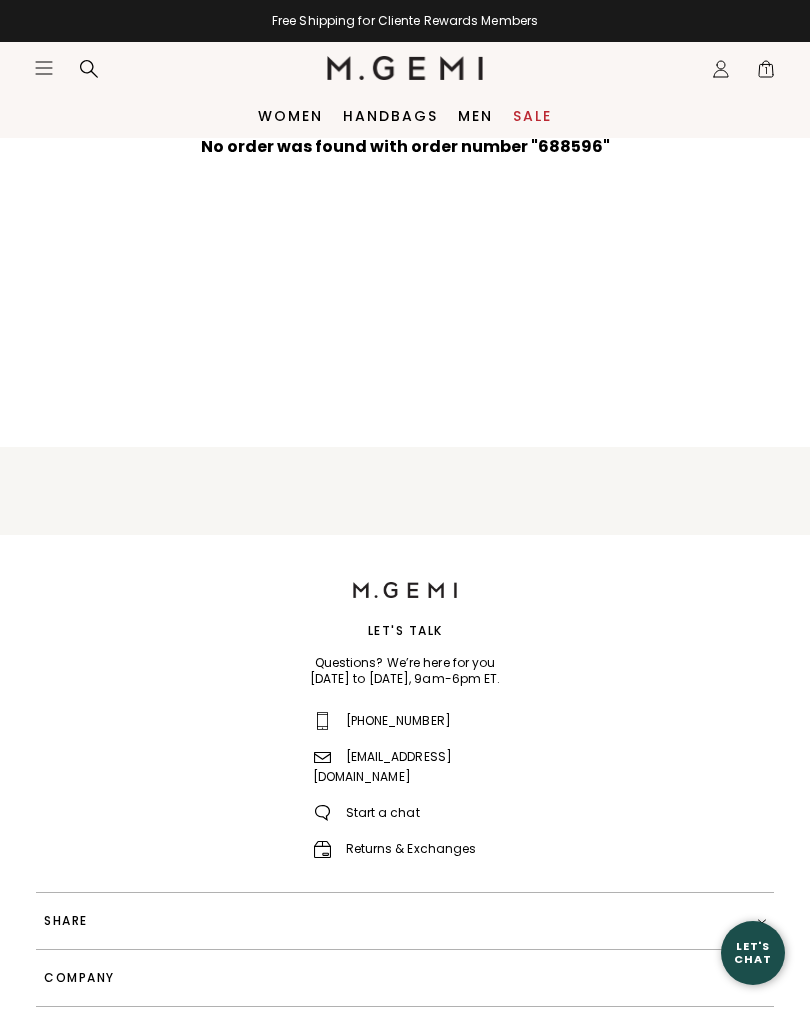 scroll, scrollTop: 0, scrollLeft: 0, axis: both 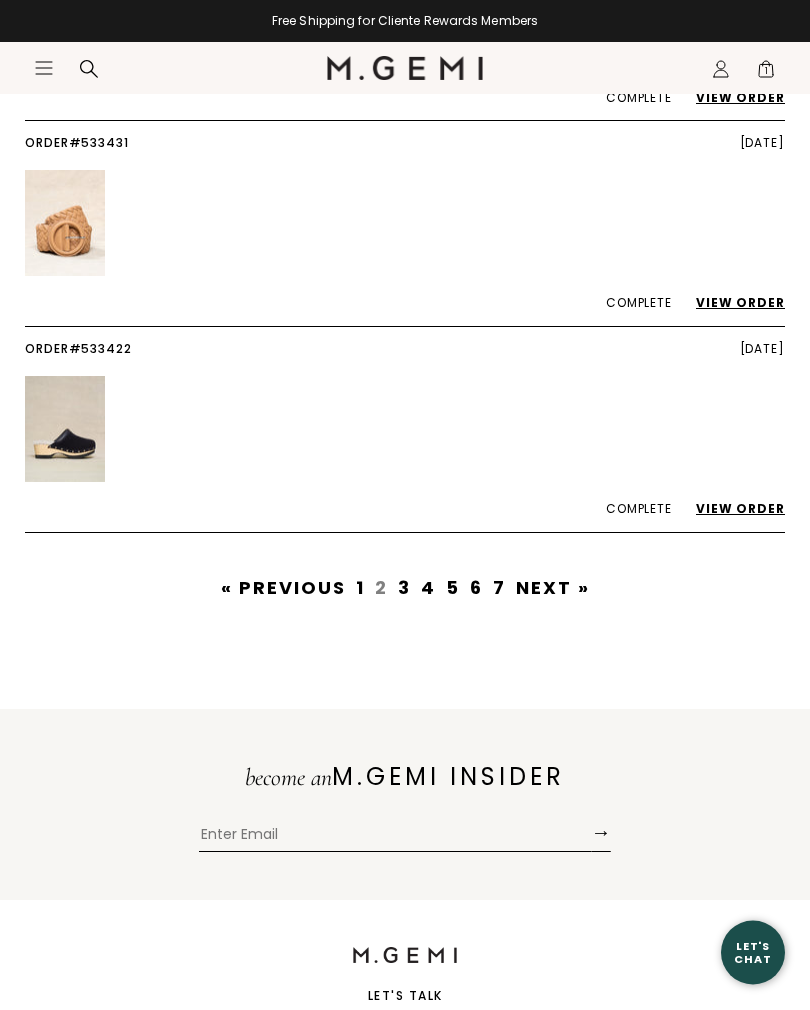 click on "1" at bounding box center (360, 588) 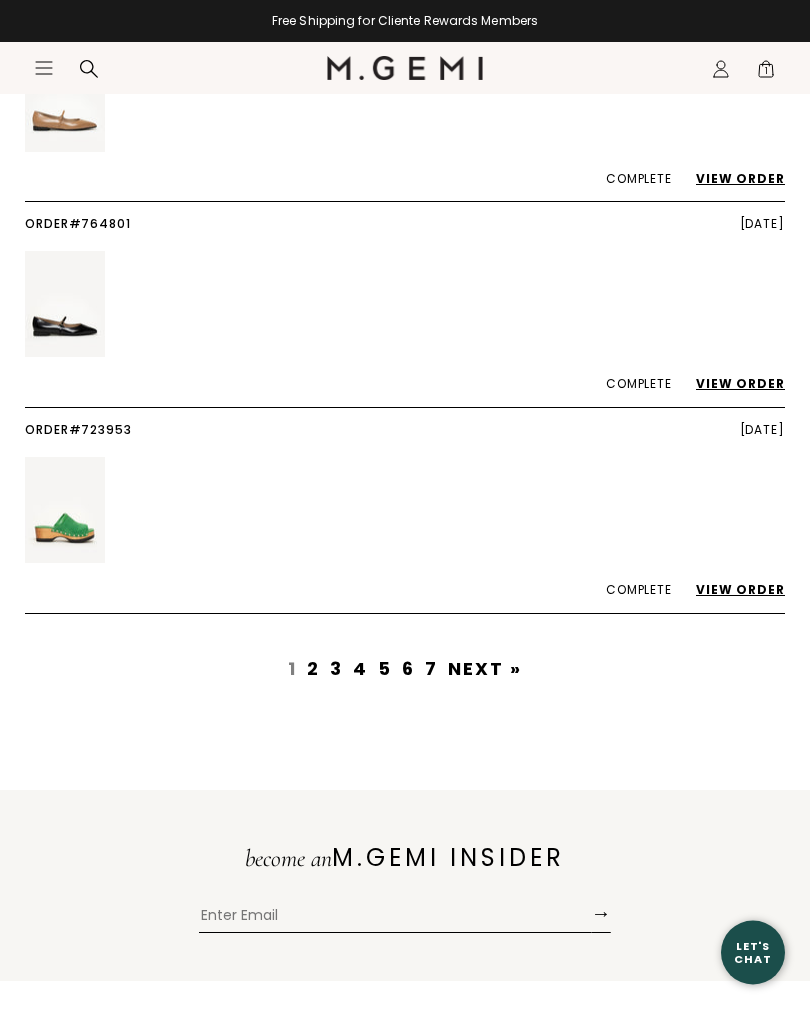 scroll, scrollTop: 3748, scrollLeft: 0, axis: vertical 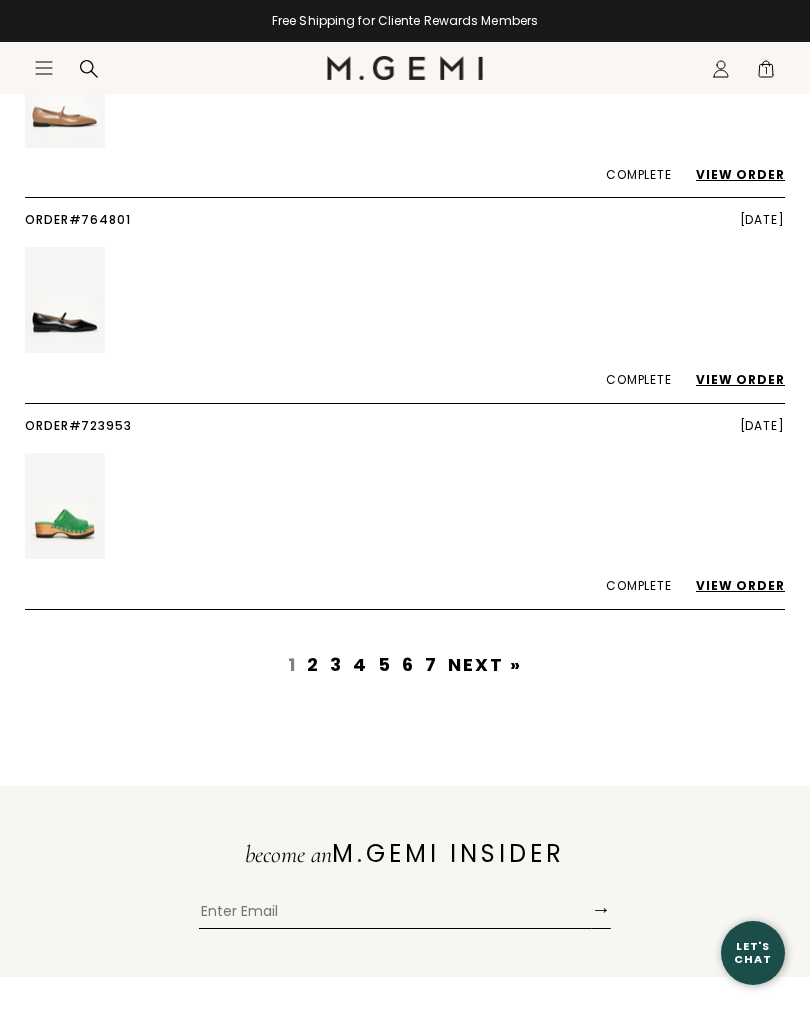 click on "2" at bounding box center [313, 664] 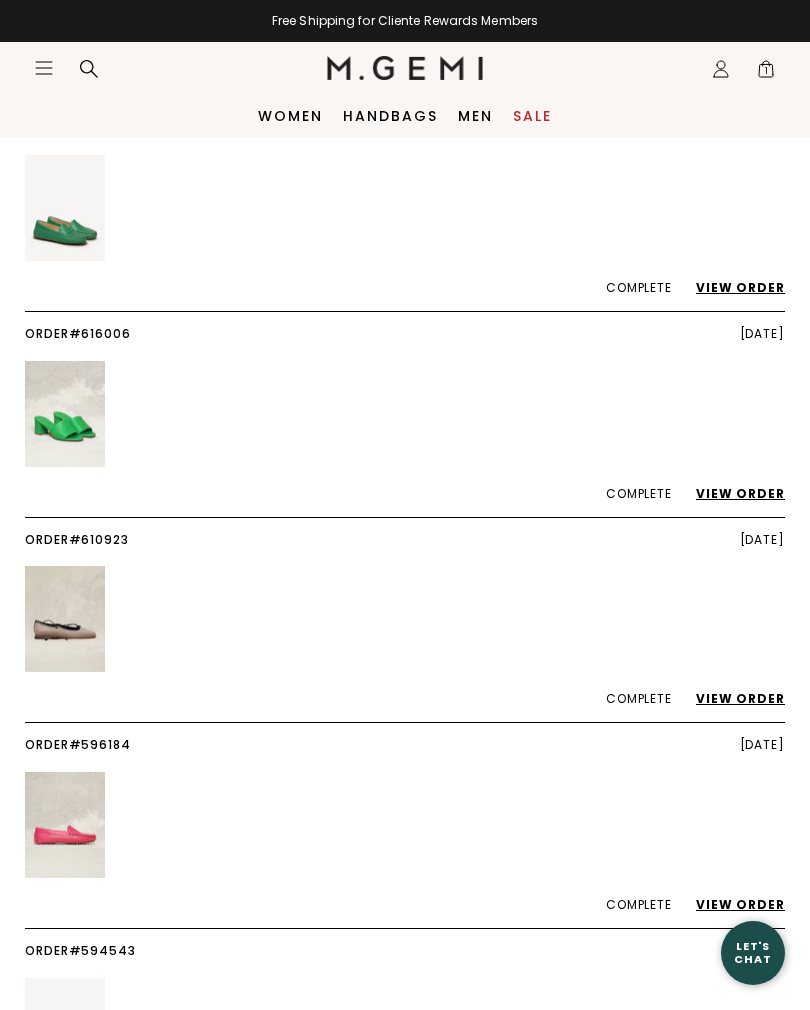 scroll, scrollTop: 1774, scrollLeft: 0, axis: vertical 